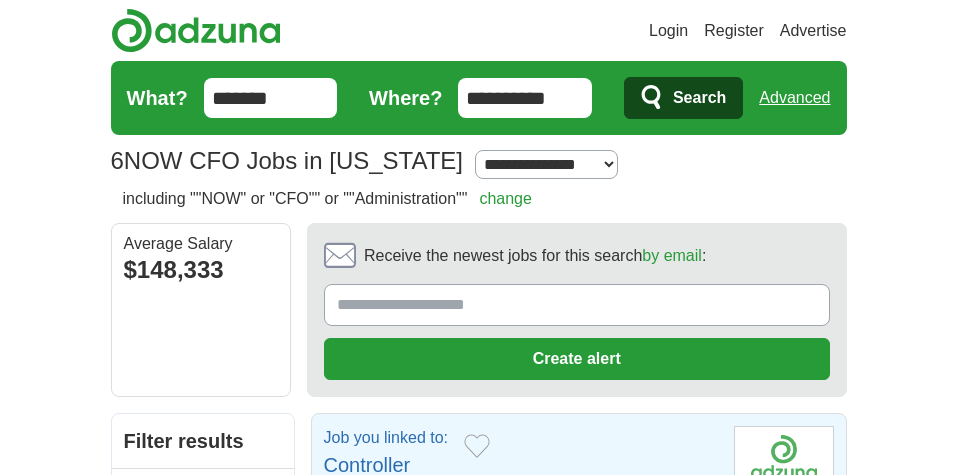 scroll, scrollTop: 0, scrollLeft: 0, axis: both 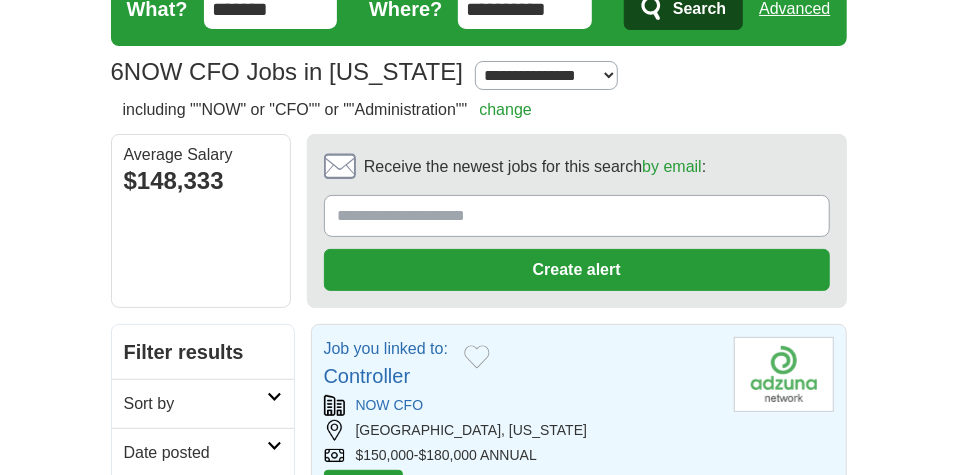 click on "Receive the newest jobs for this search  by email :" at bounding box center (577, 216) 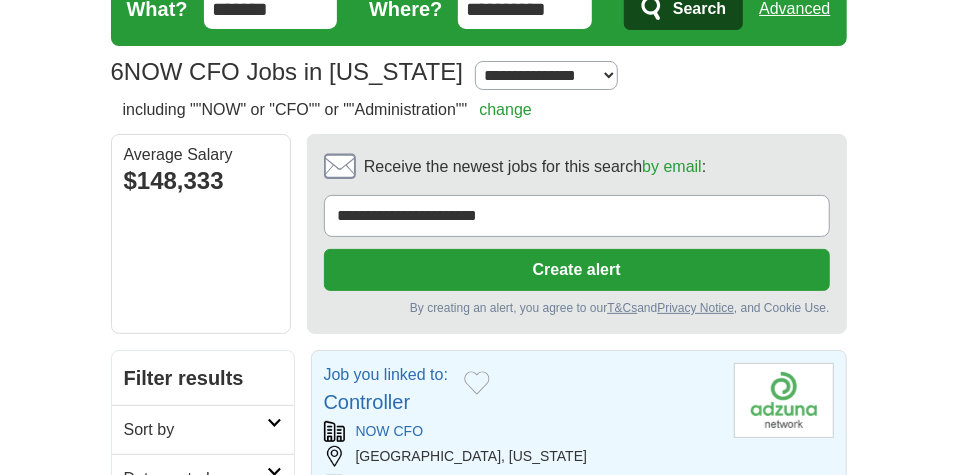 type on "**********" 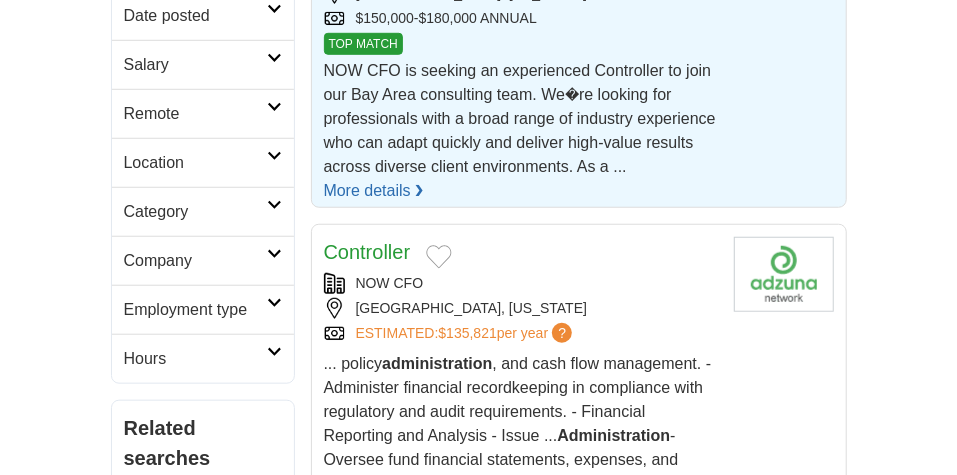 scroll, scrollTop: 557, scrollLeft: 0, axis: vertical 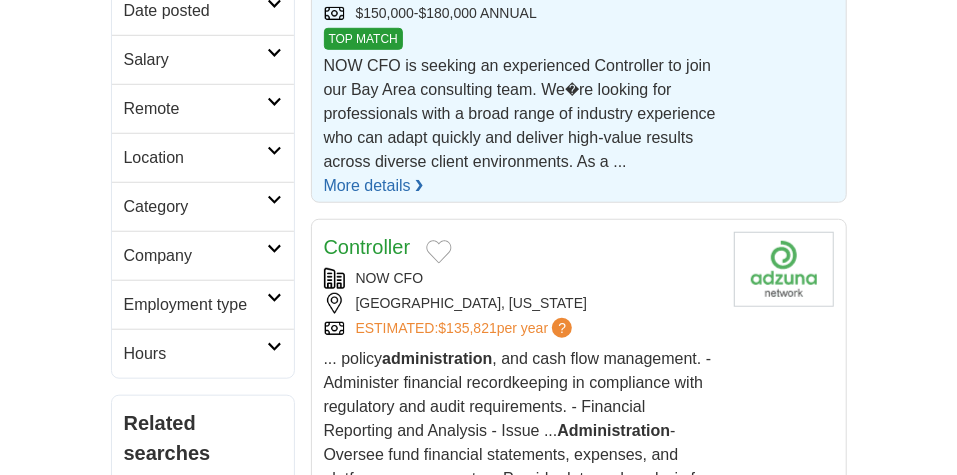 click on "NOW CFO" at bounding box center (390, 278) 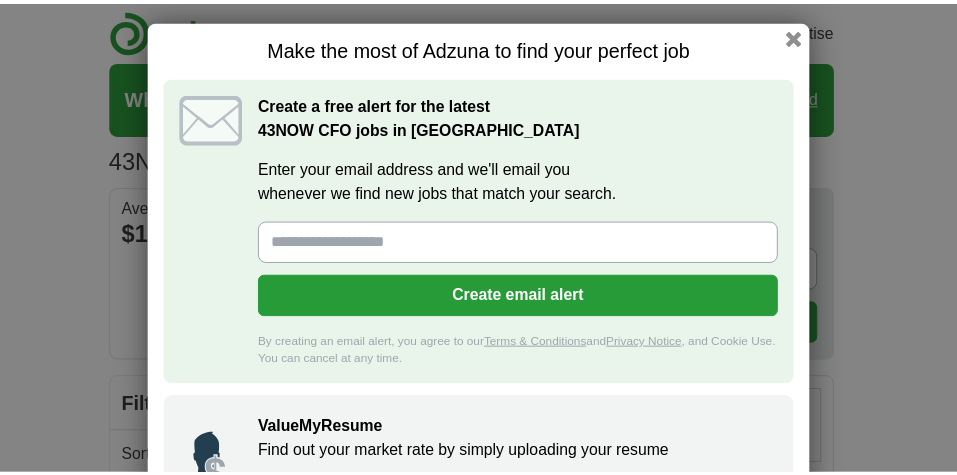 scroll, scrollTop: 0, scrollLeft: 0, axis: both 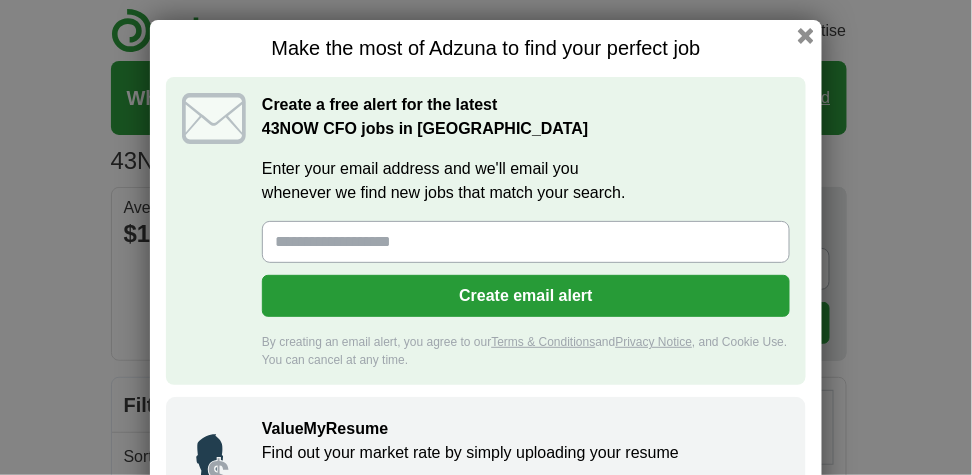 click on "Enter your email address and we'll email you whenever we find new jobs that match your search." at bounding box center [526, 242] 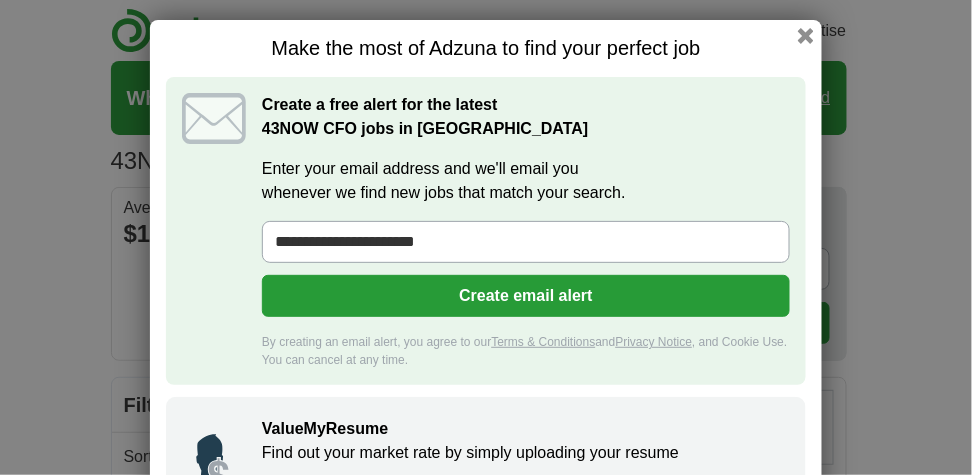 type on "**********" 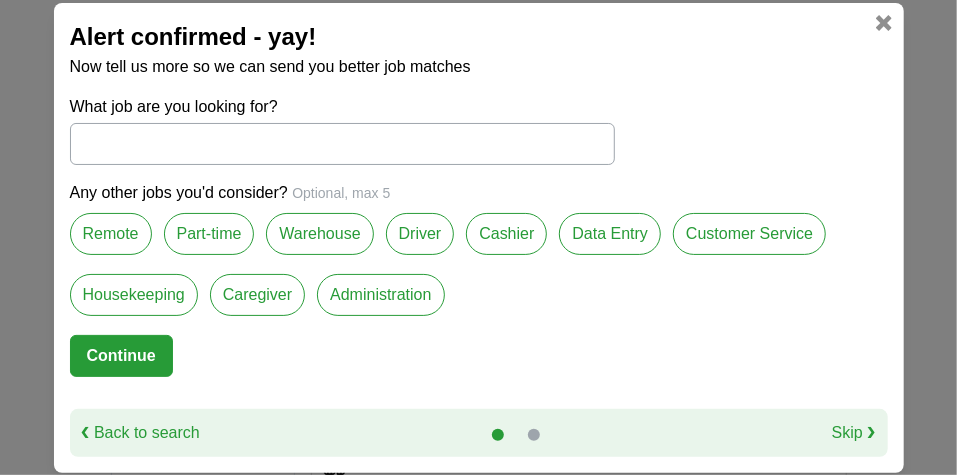 click on "Remote" at bounding box center (111, 234) 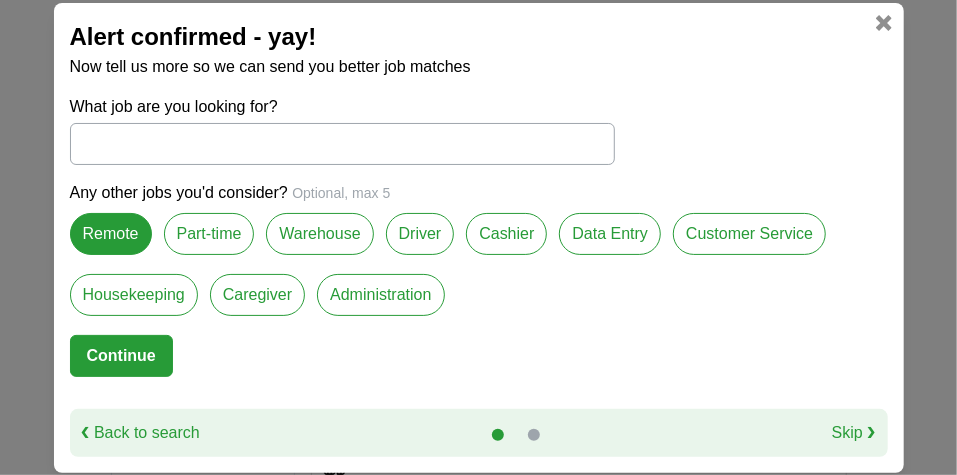 click on "What job are you looking for?" at bounding box center (342, 144) 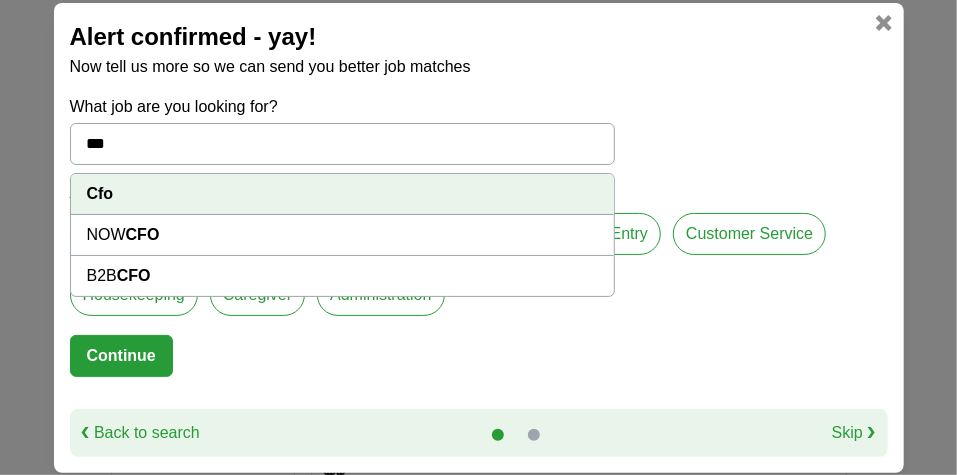 click on "CFO" at bounding box center (143, 234) 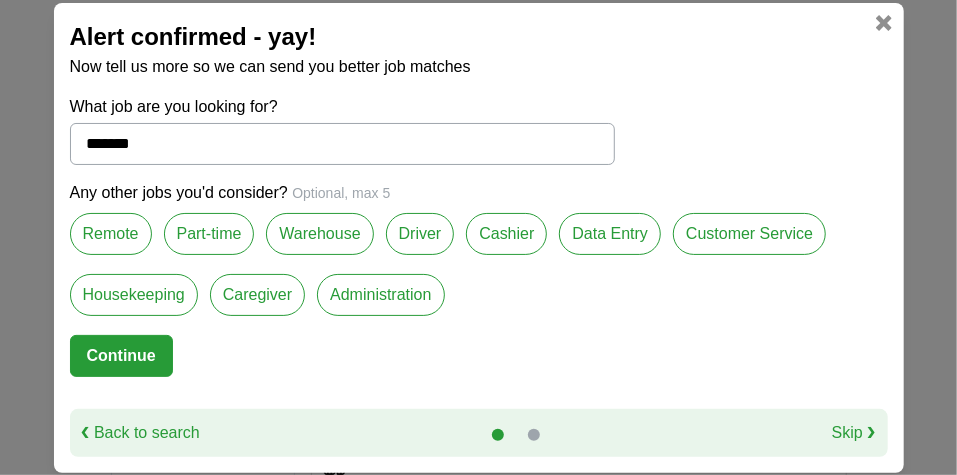 click on "Remote" at bounding box center (111, 234) 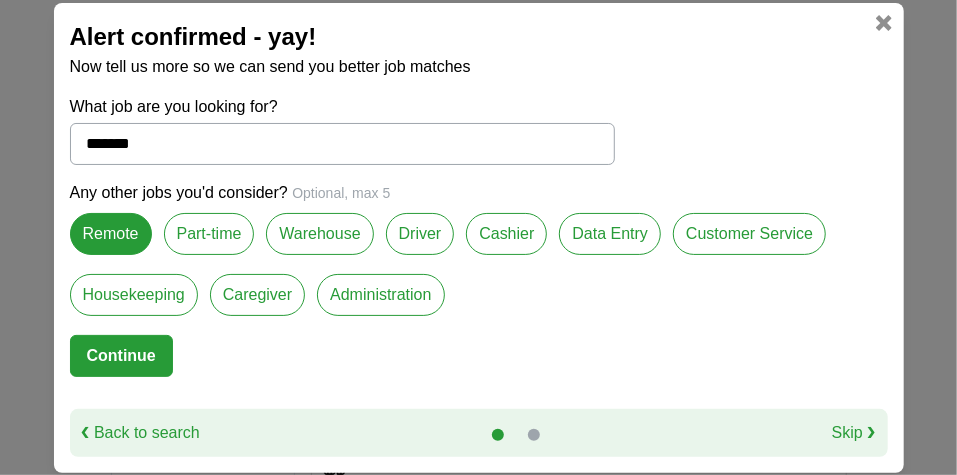 click on "Administration" at bounding box center [380, 295] 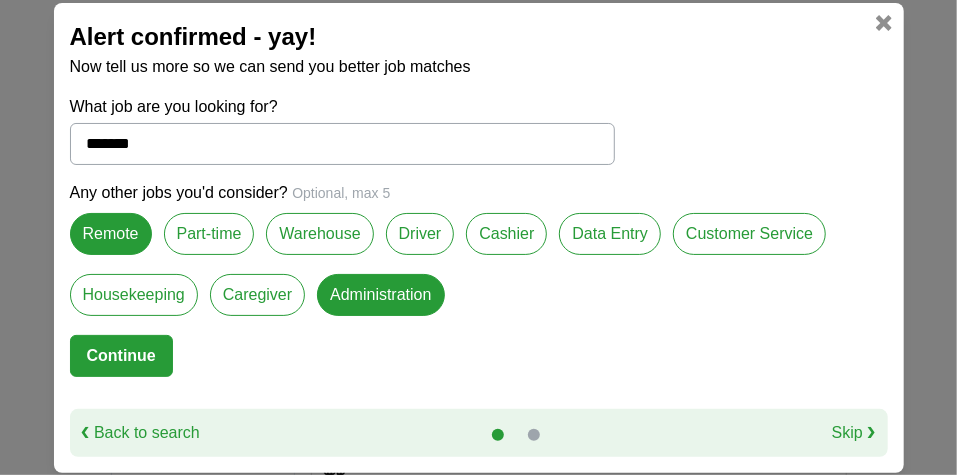 click on "Continue" at bounding box center [121, 356] 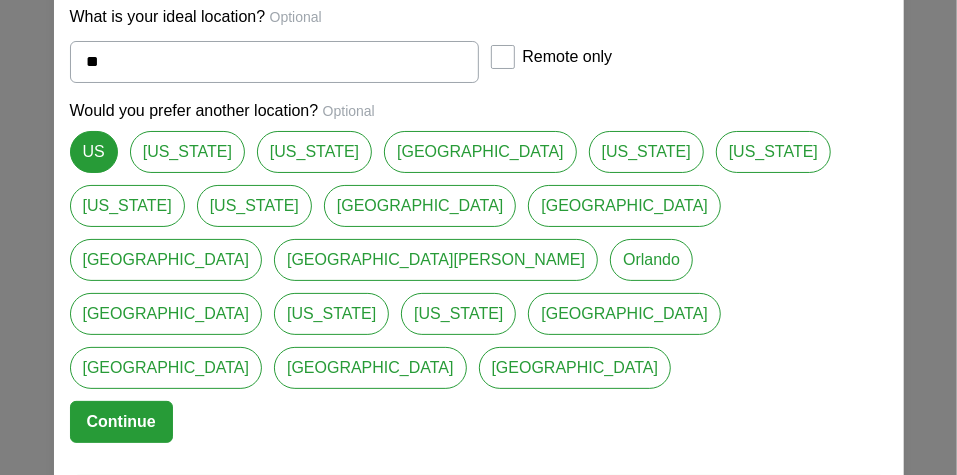 click on "[US_STATE]" at bounding box center (187, 152) 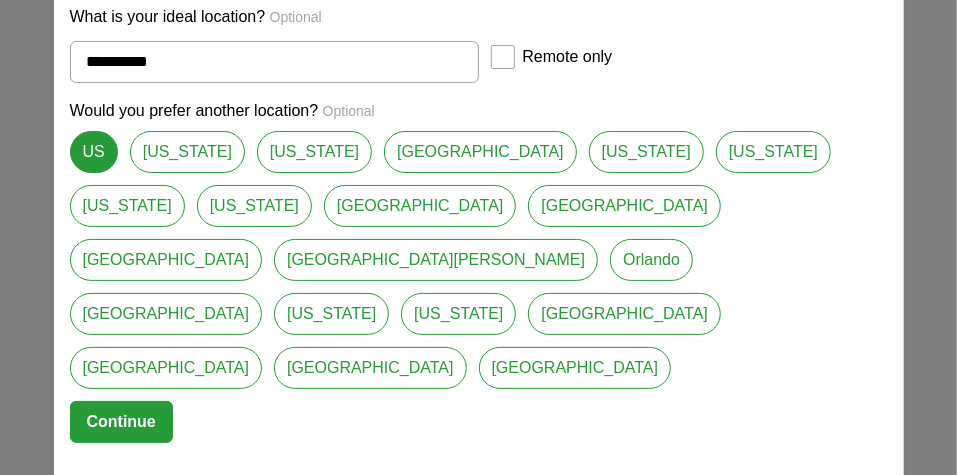 select on "*" 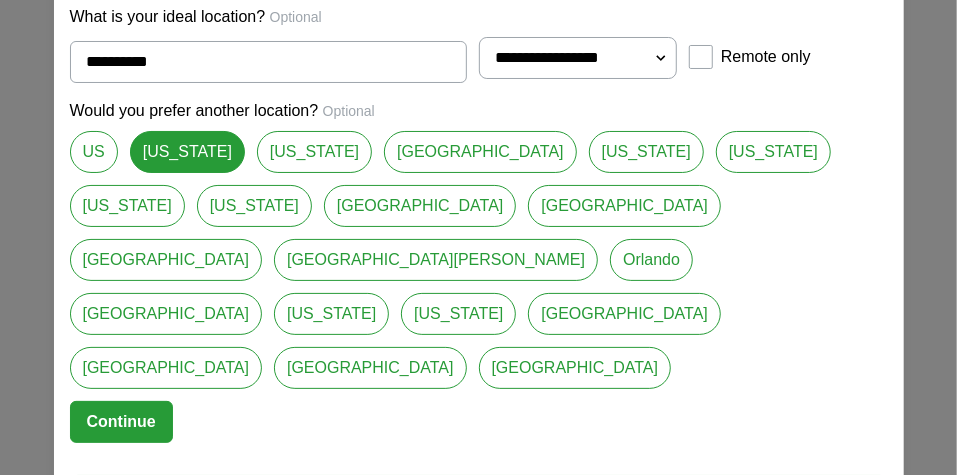 click on "Continue" at bounding box center (121, 422) 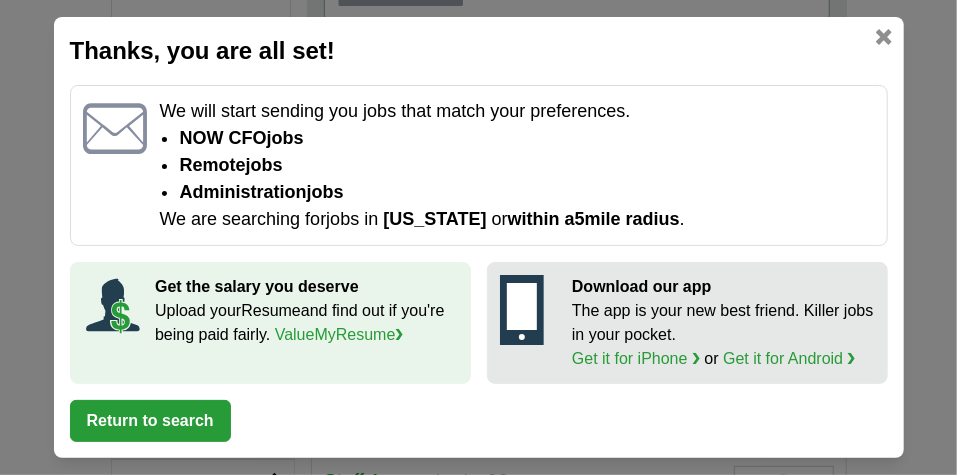 scroll, scrollTop: 351, scrollLeft: 0, axis: vertical 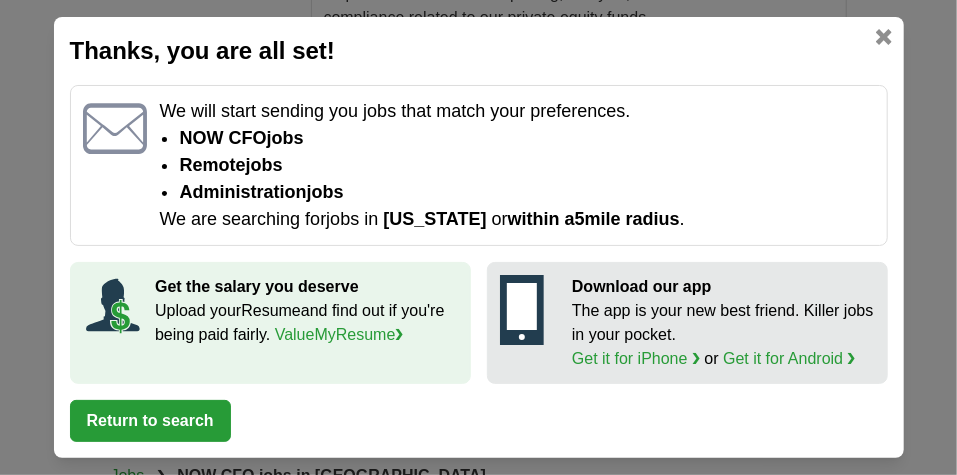 click on "Return to search" at bounding box center (150, 421) 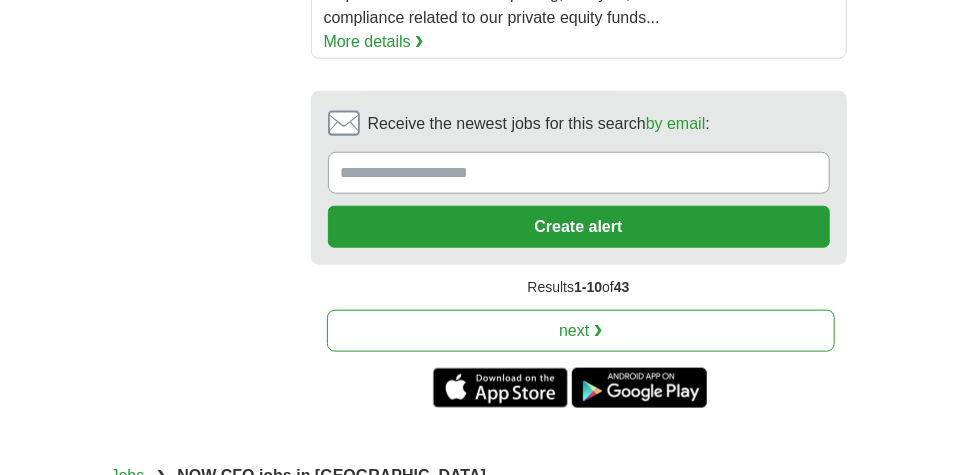 click on "next ❯" at bounding box center (581, 331) 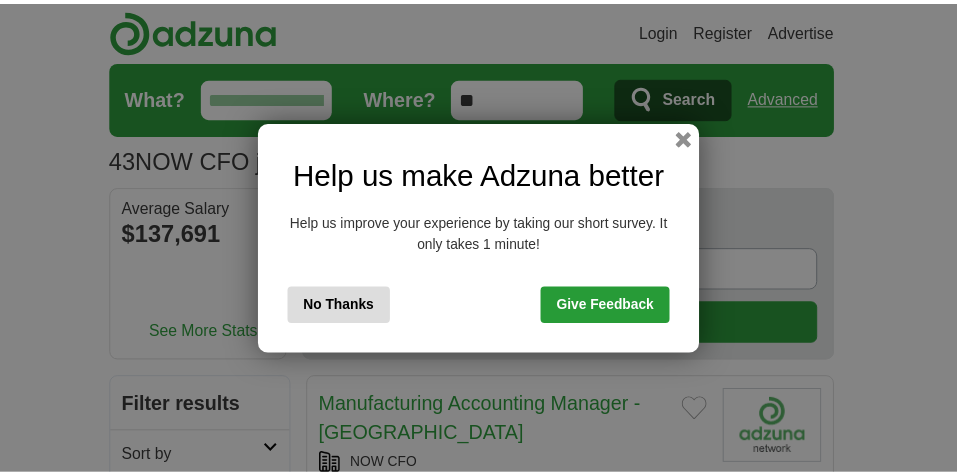 scroll, scrollTop: 0, scrollLeft: 0, axis: both 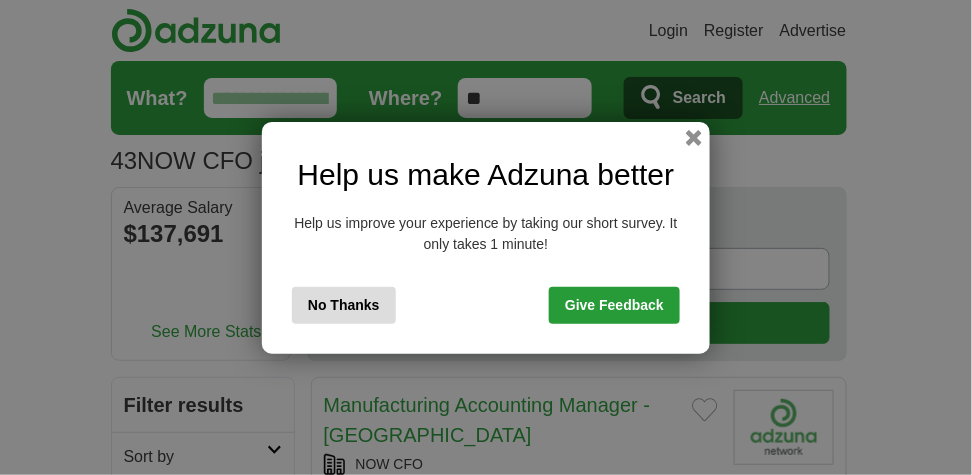 click on "No Thanks" at bounding box center (344, 305) 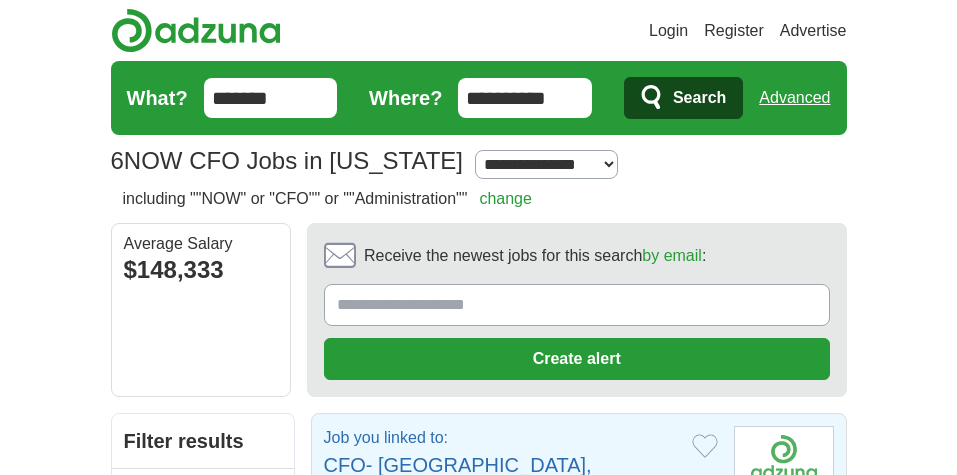 scroll, scrollTop: 0, scrollLeft: 0, axis: both 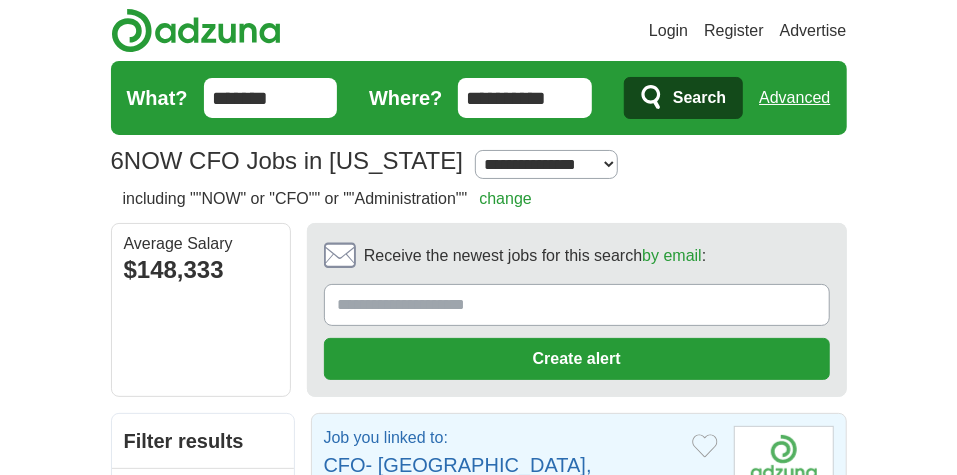 click on "Receive the newest jobs for this search  by email :" at bounding box center (577, 305) 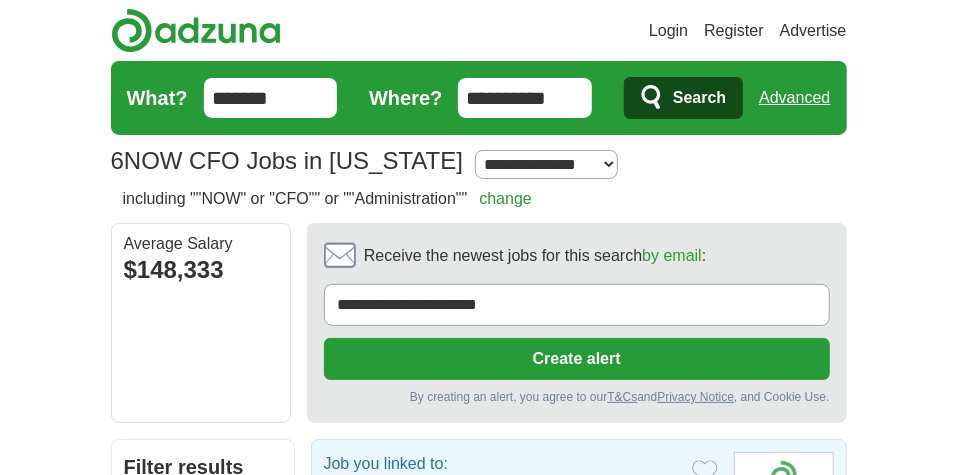 type on "**********" 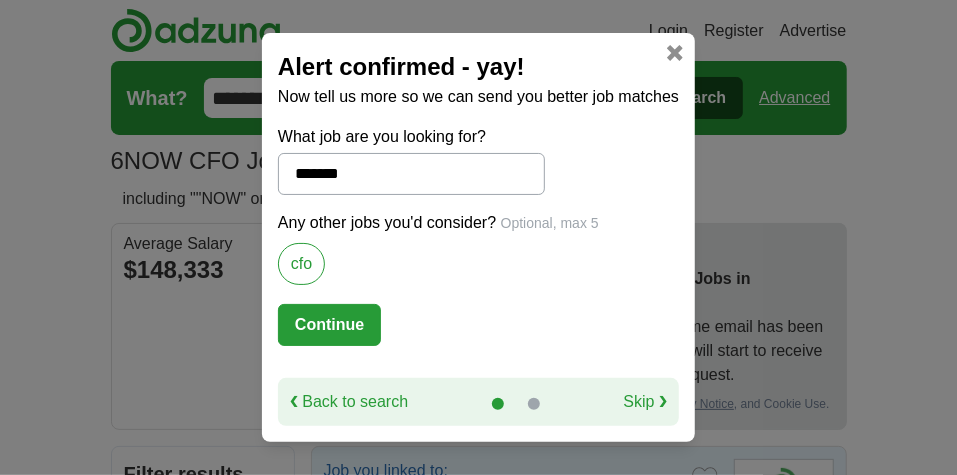click on "Continue" at bounding box center [329, 325] 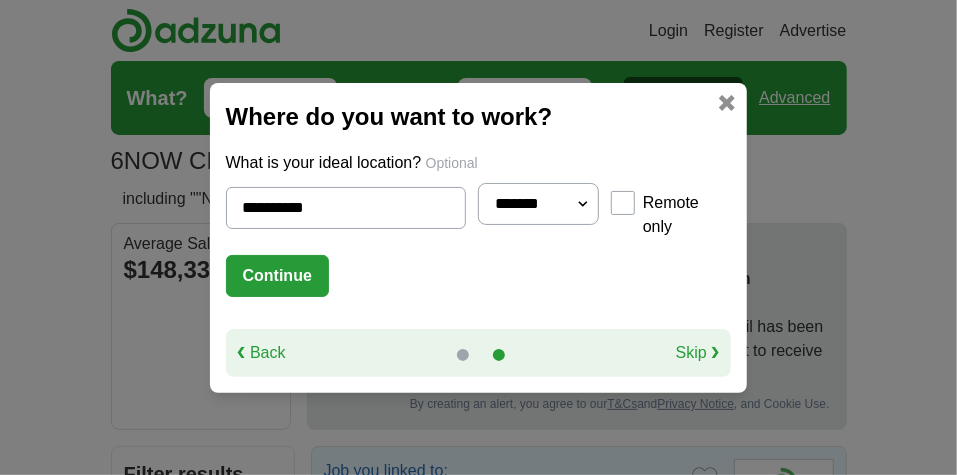 click on "Continue" at bounding box center [277, 276] 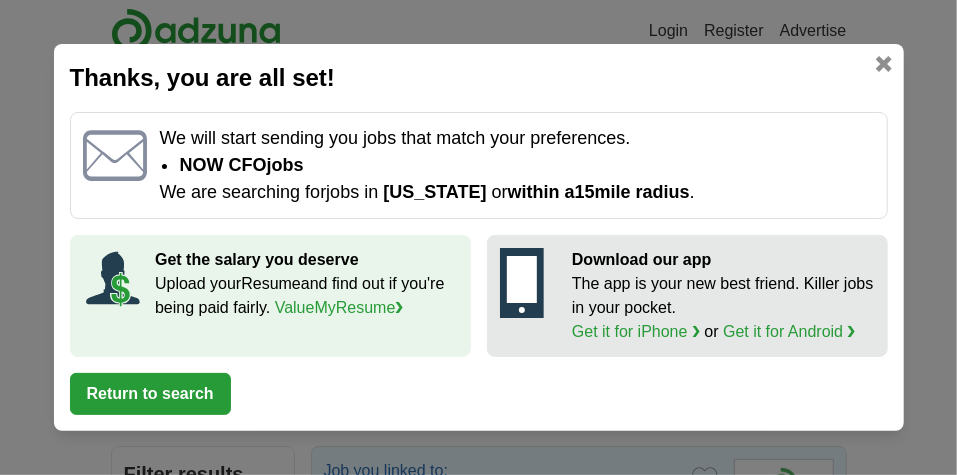 click on "ValueMyResume  ❯" at bounding box center (339, 307) 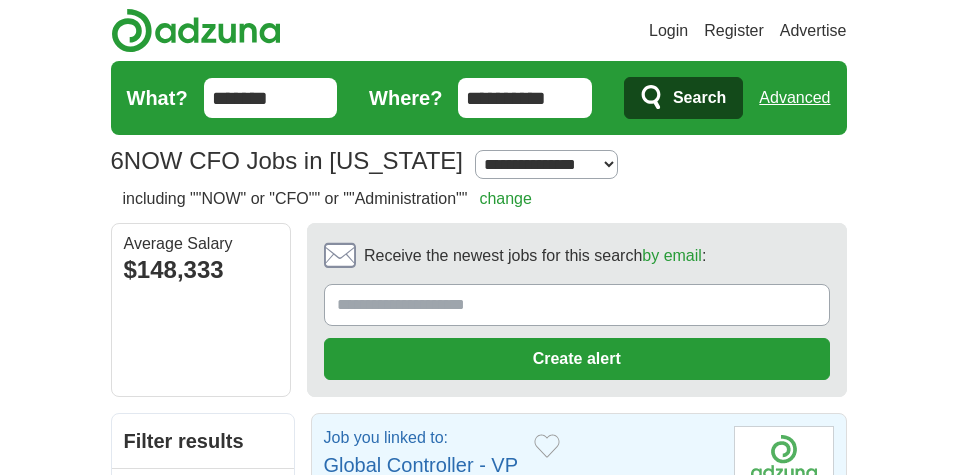 scroll, scrollTop: 0, scrollLeft: 0, axis: both 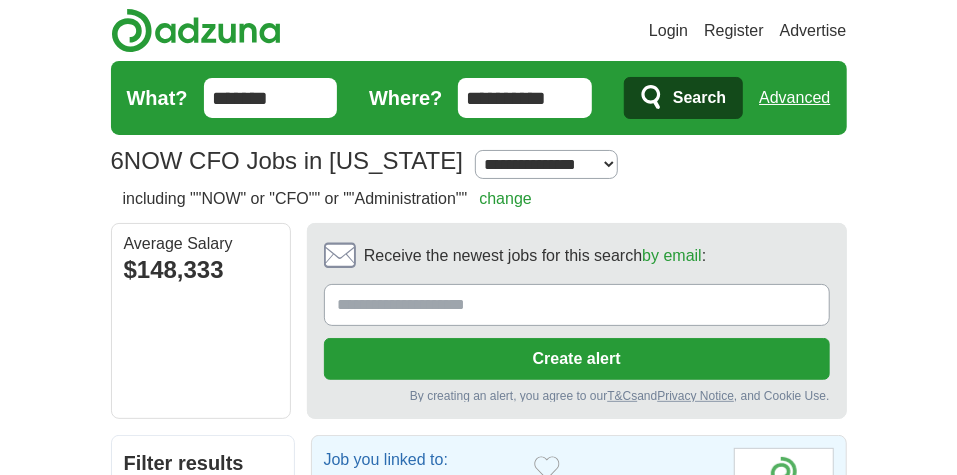 click on "Receive the newest jobs for this search  by email :" at bounding box center (577, 305) 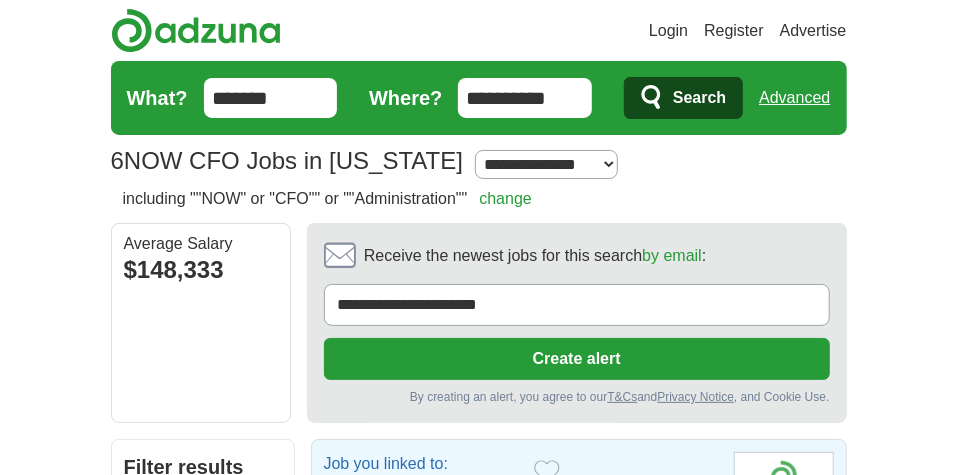 type on "**********" 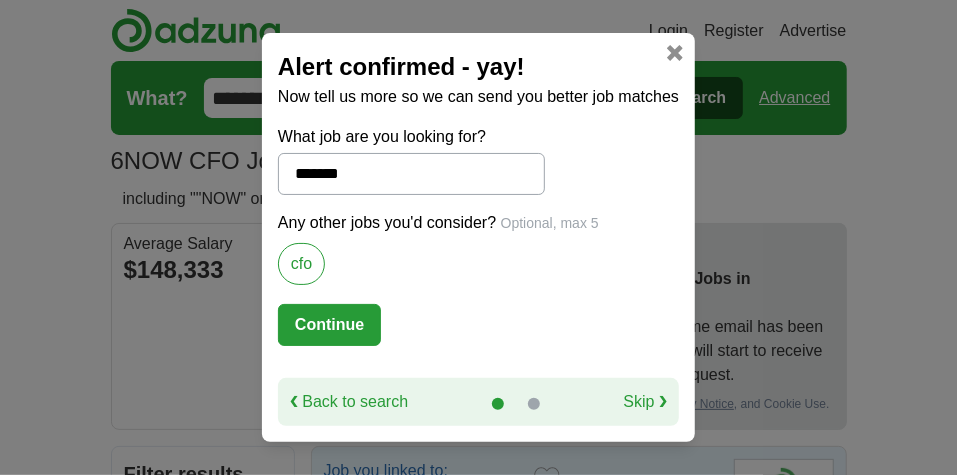 click on "Continue" at bounding box center [329, 325] 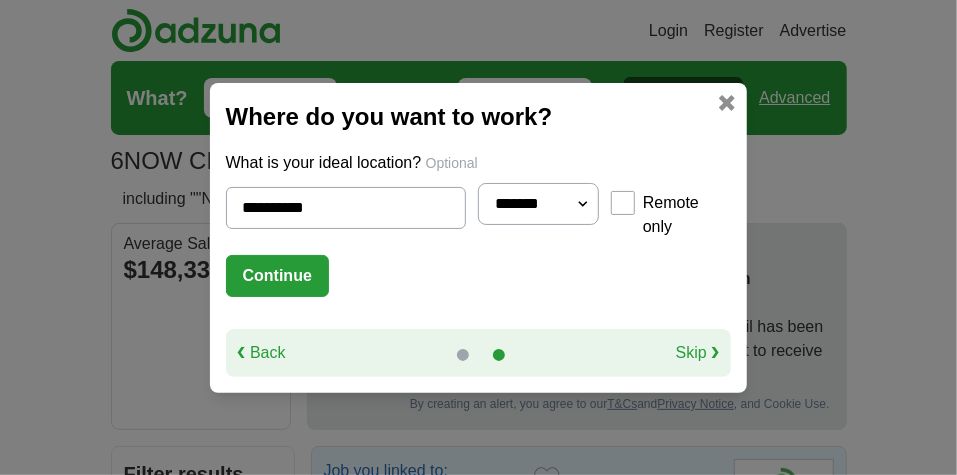 click on "**********" at bounding box center (538, 204) 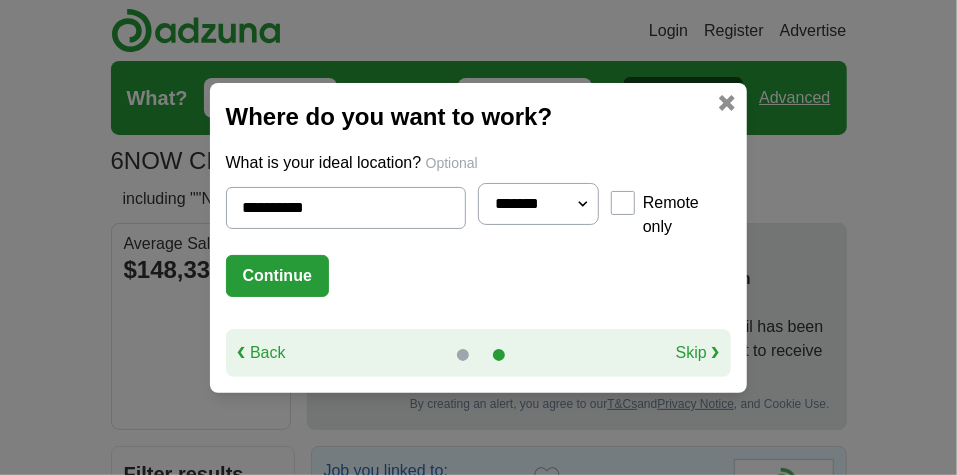 select on "**" 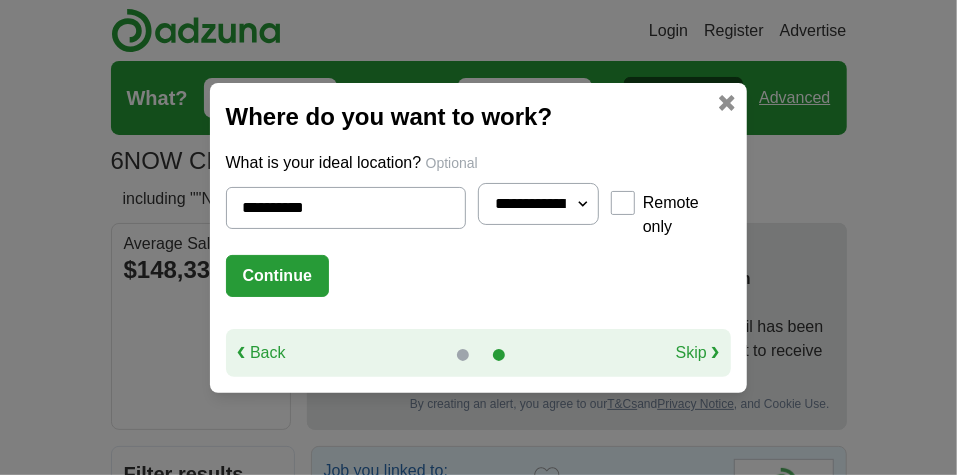 click on "**********" at bounding box center [538, 204] 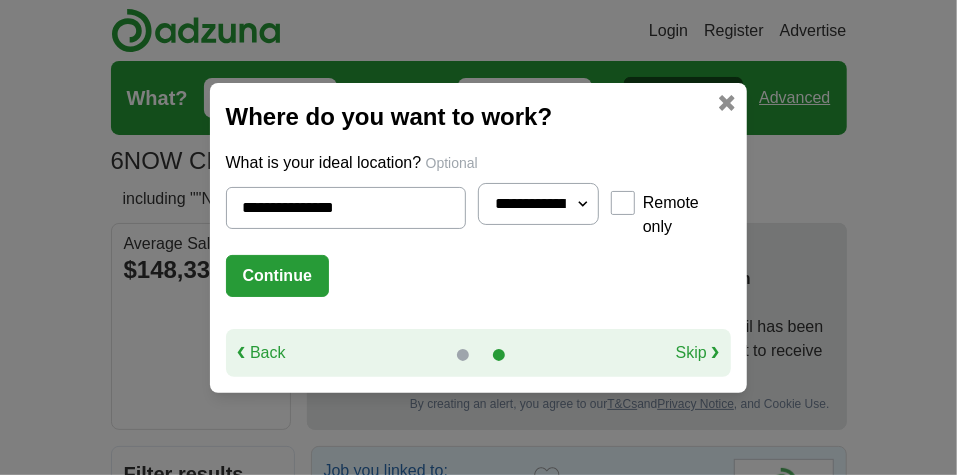 type on "**********" 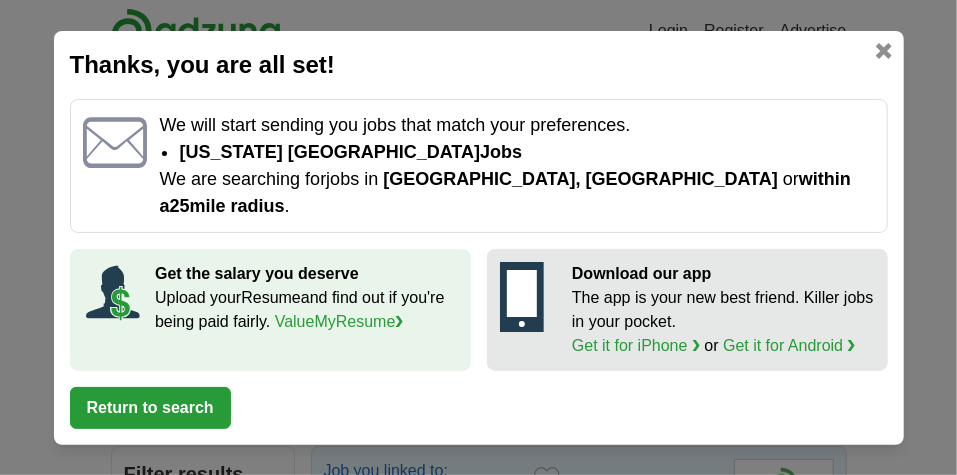 click on "Return to search" at bounding box center [150, 408] 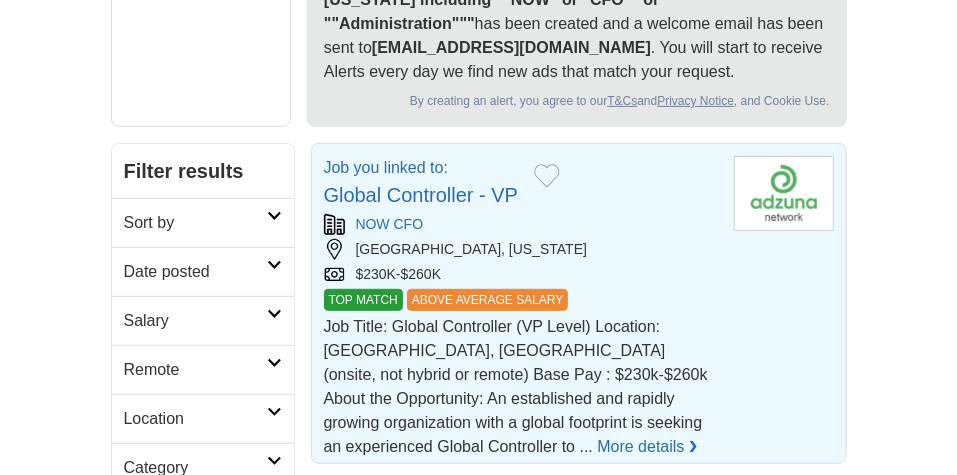 scroll, scrollTop: 277, scrollLeft: 0, axis: vertical 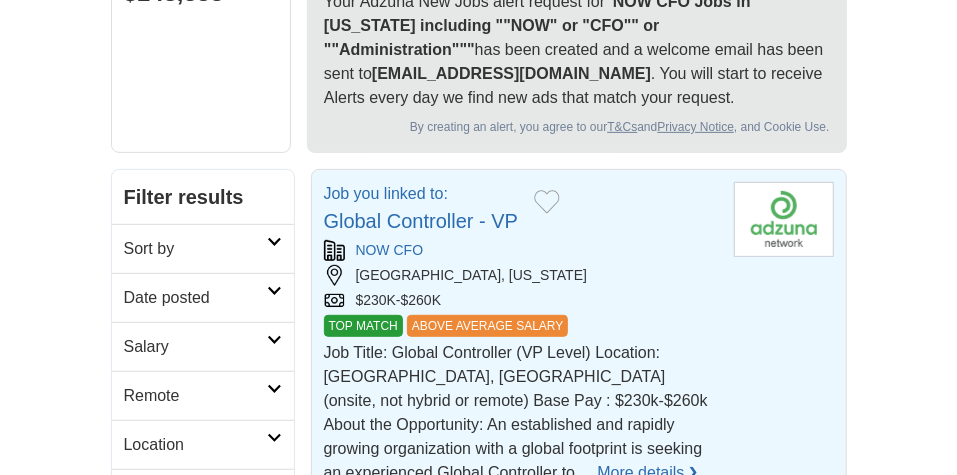 click on "Global Controller - VP" at bounding box center [421, 221] 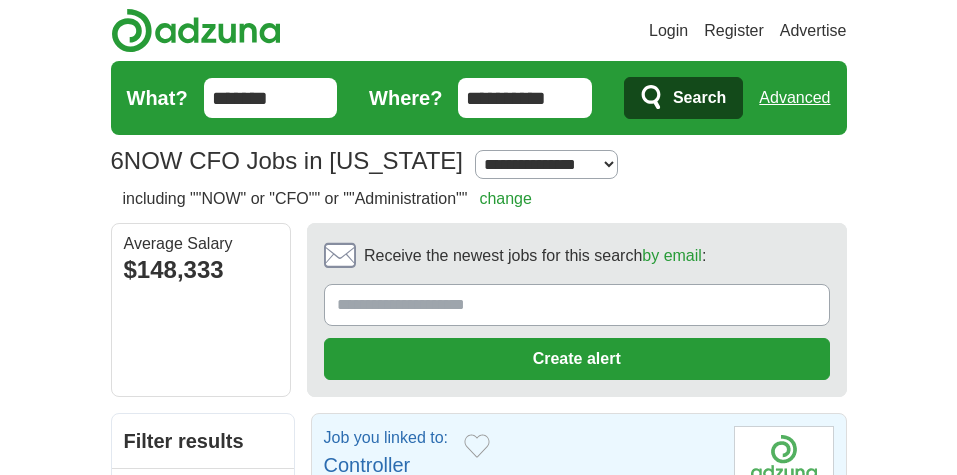 scroll, scrollTop: 0, scrollLeft: 0, axis: both 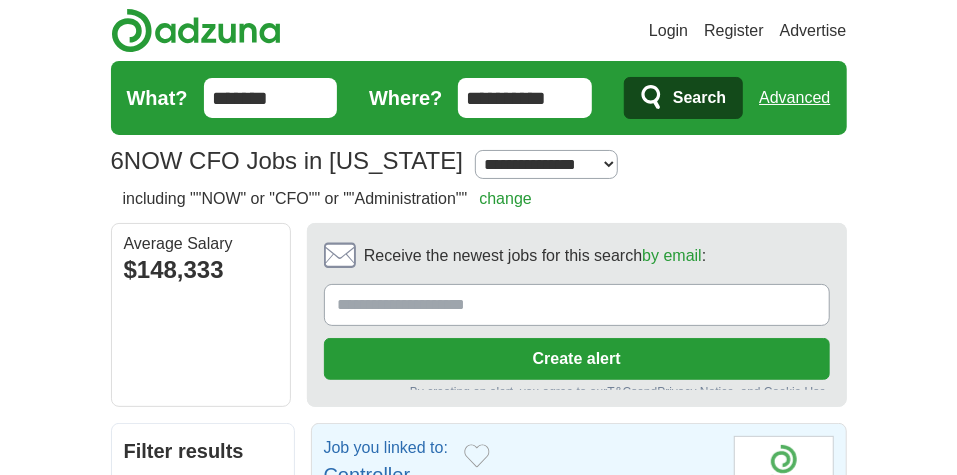 click on "Receive the newest jobs for this search  by email :" at bounding box center (577, 305) 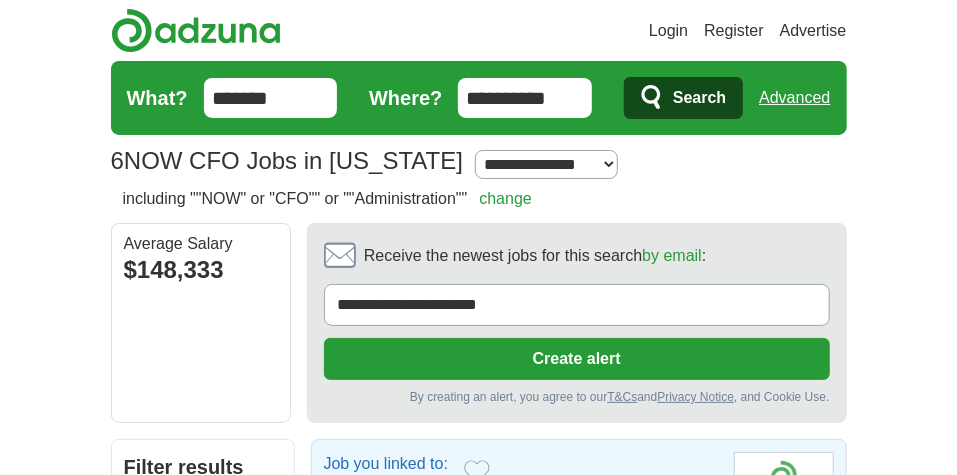 type on "**********" 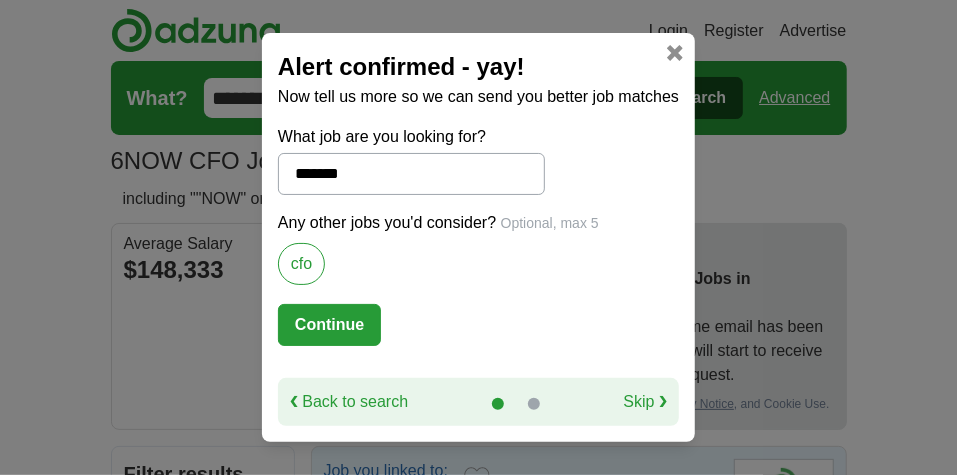 click on "Continue" at bounding box center (329, 325) 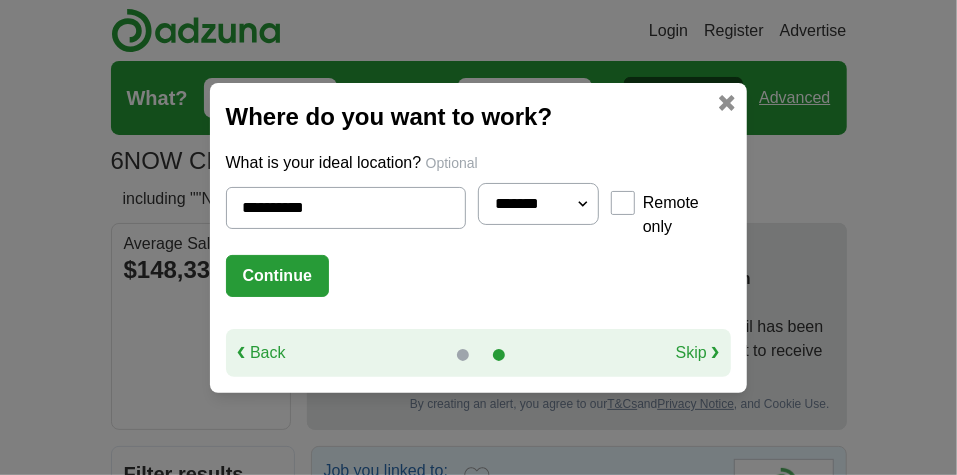 click on "Continue" at bounding box center (277, 276) 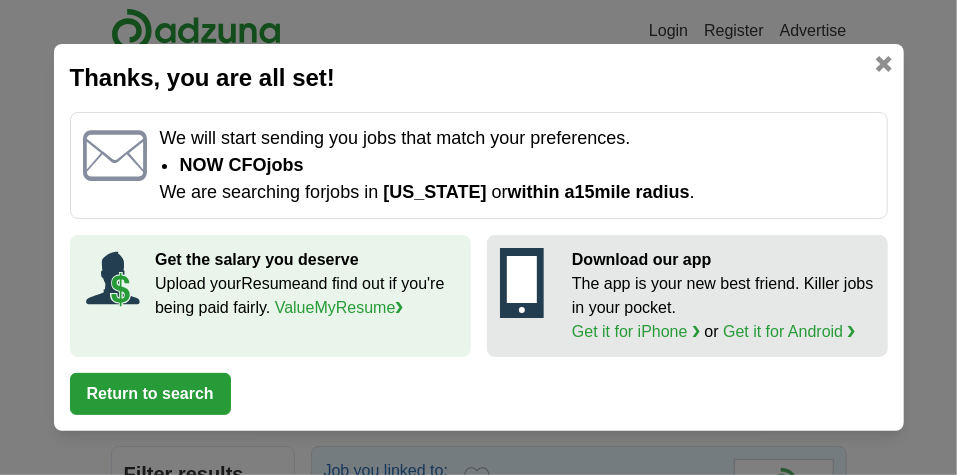 click on "Return to search" at bounding box center (150, 394) 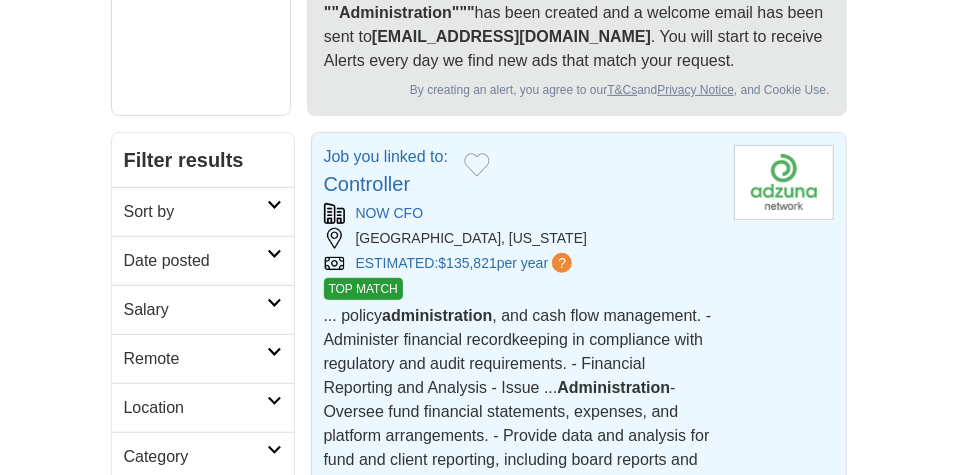 scroll, scrollTop: 328, scrollLeft: 0, axis: vertical 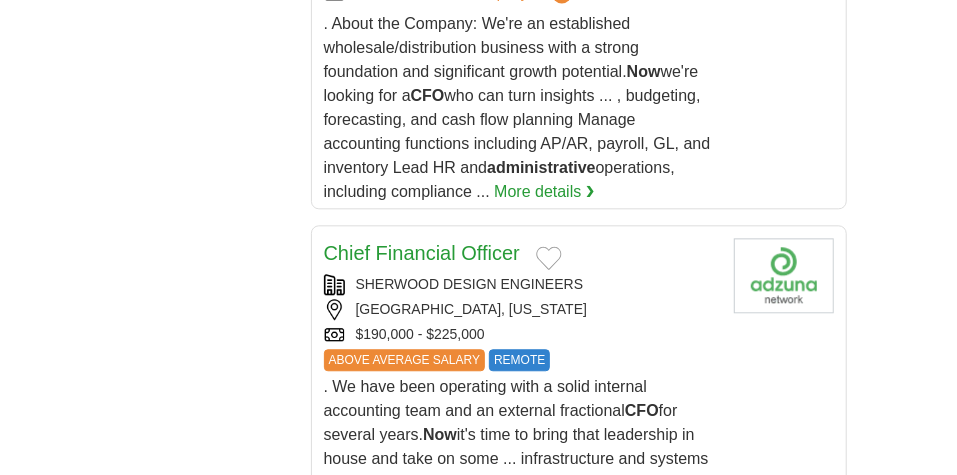 click on "REMOTE" at bounding box center (519, 360) 